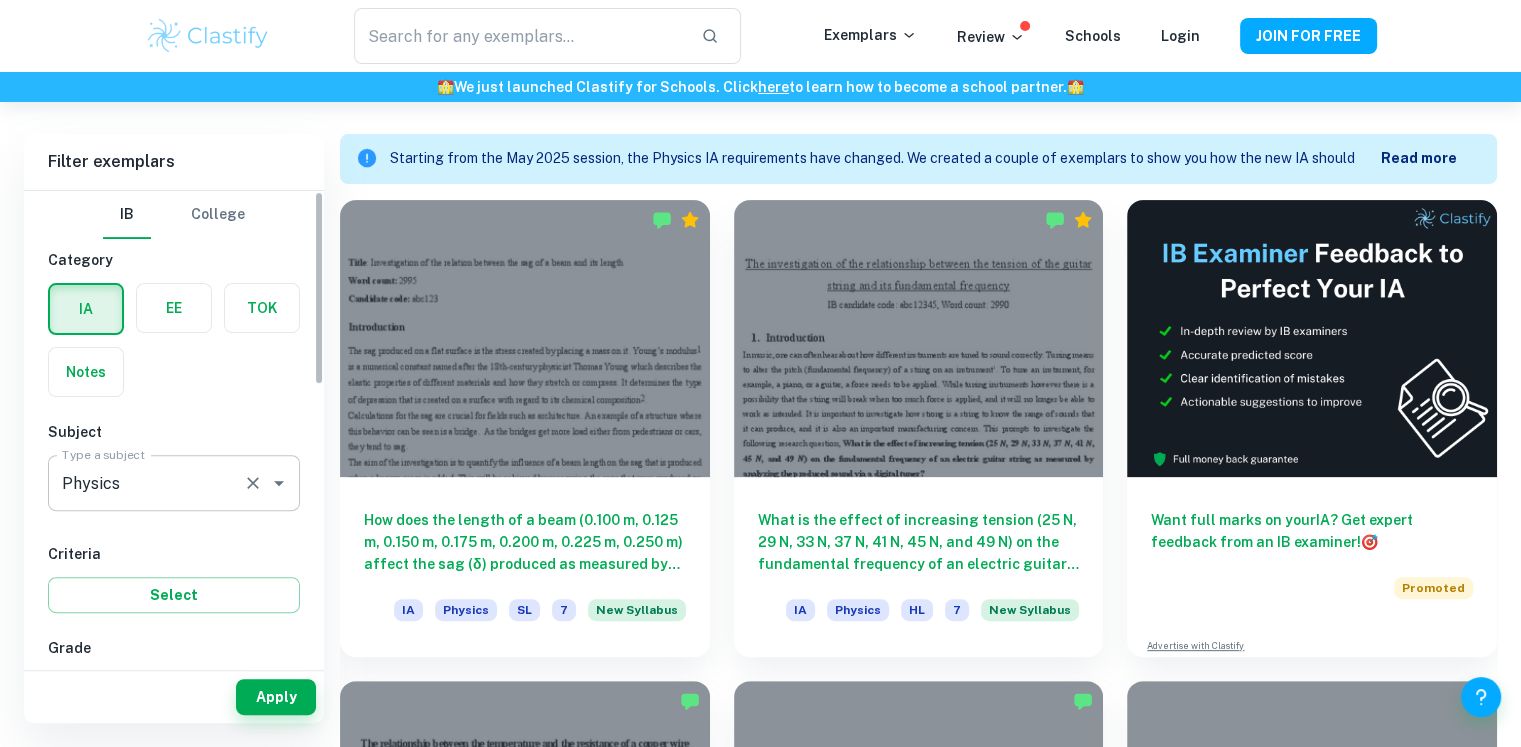 scroll, scrollTop: 524, scrollLeft: 0, axis: vertical 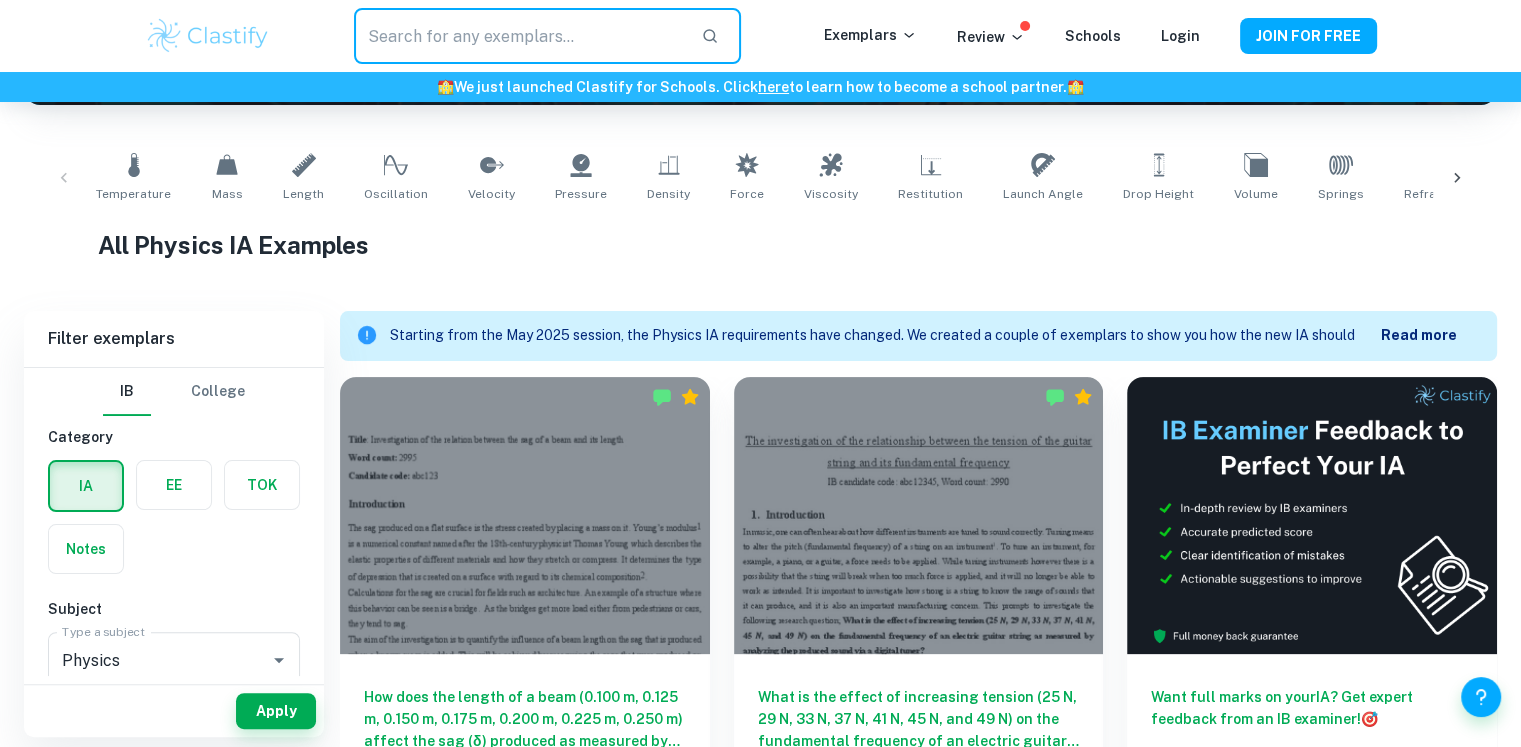 click at bounding box center (519, 36) 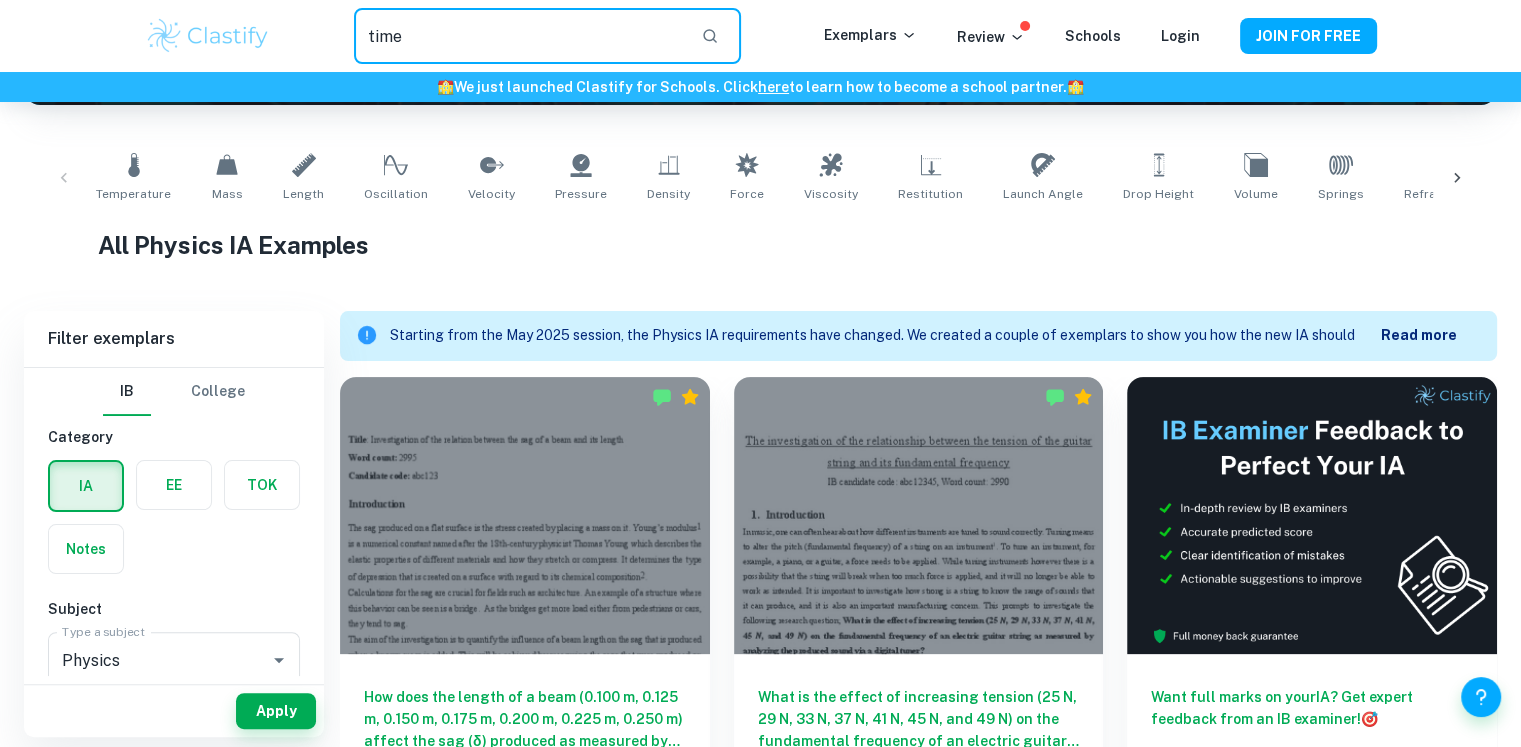 type on "time" 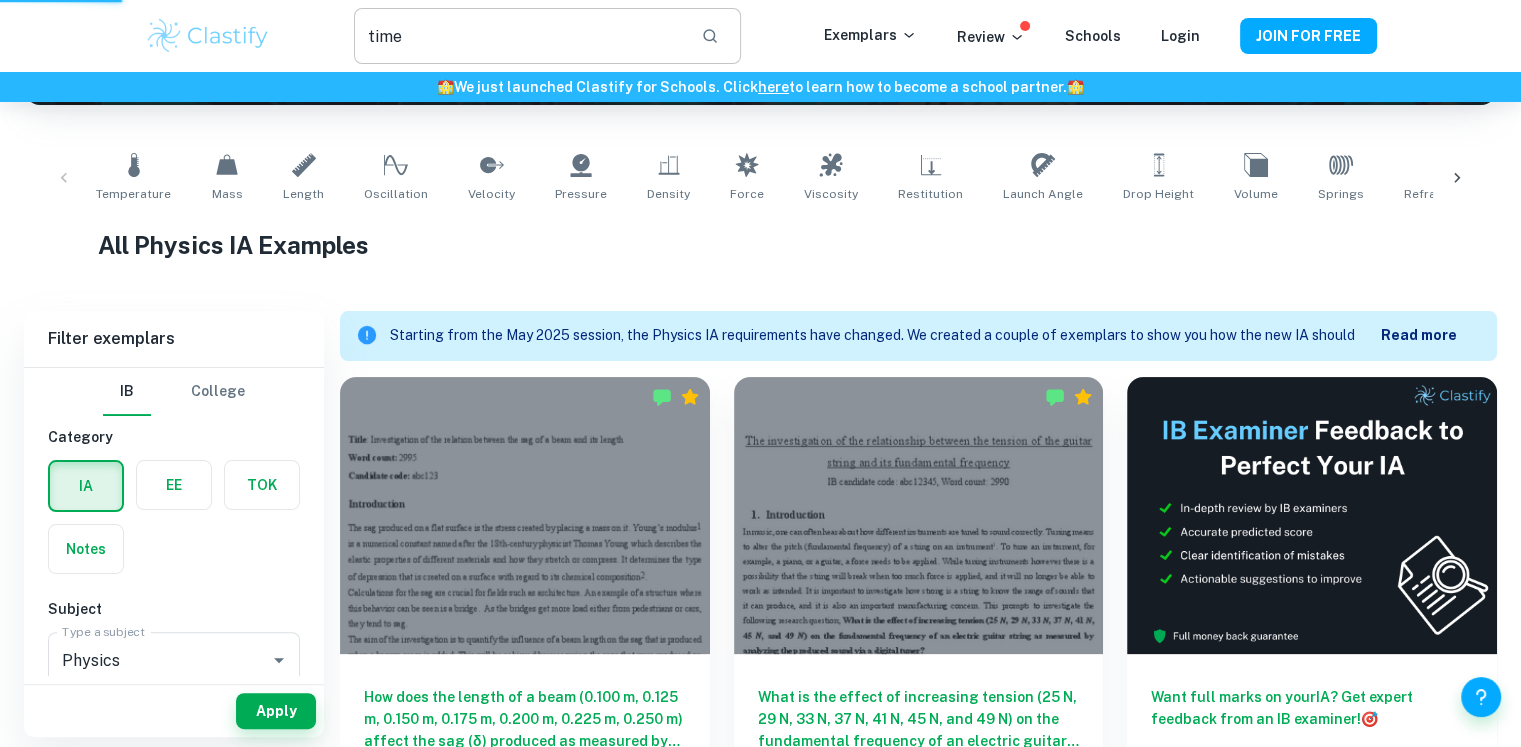 scroll, scrollTop: 0, scrollLeft: 0, axis: both 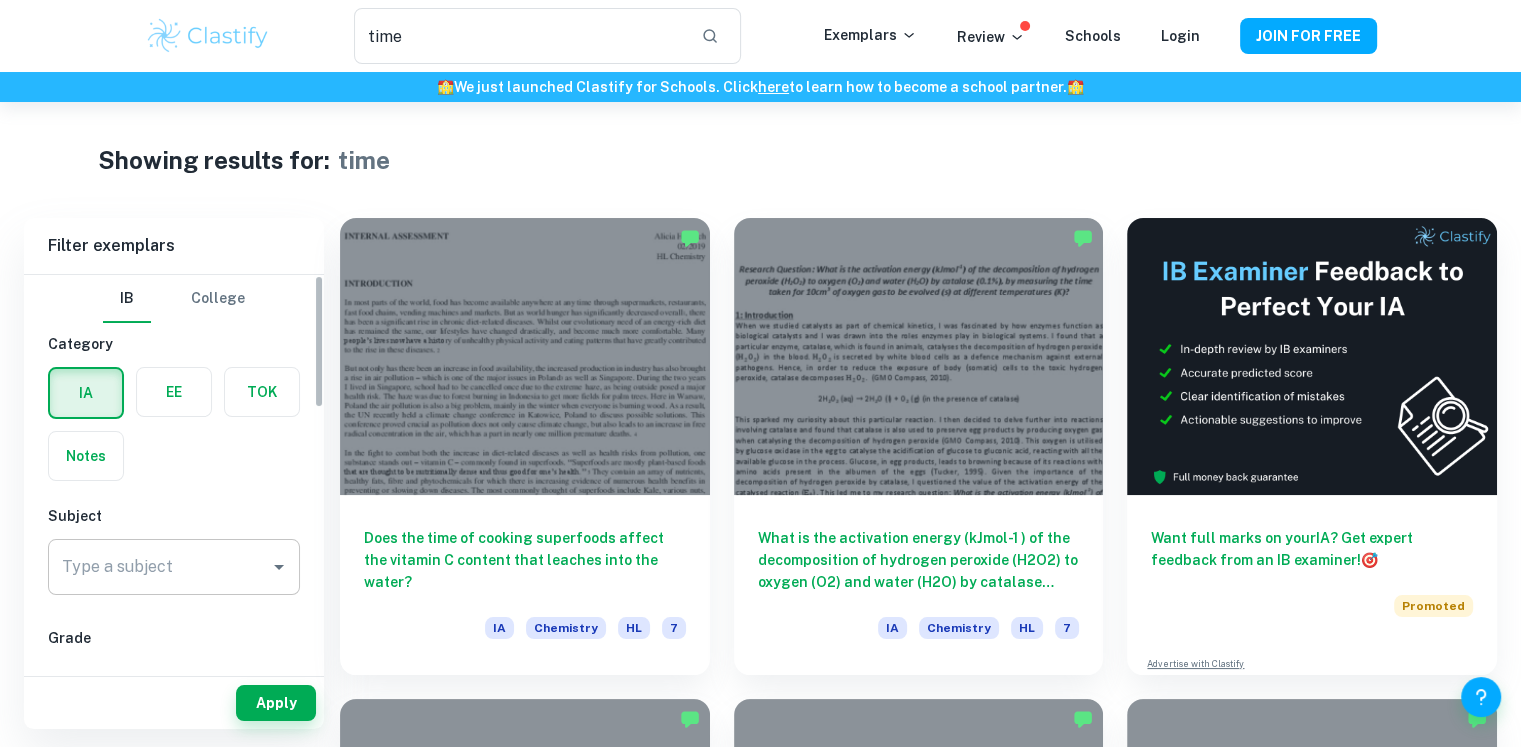 click on "Type a subject" at bounding box center [174, 567] 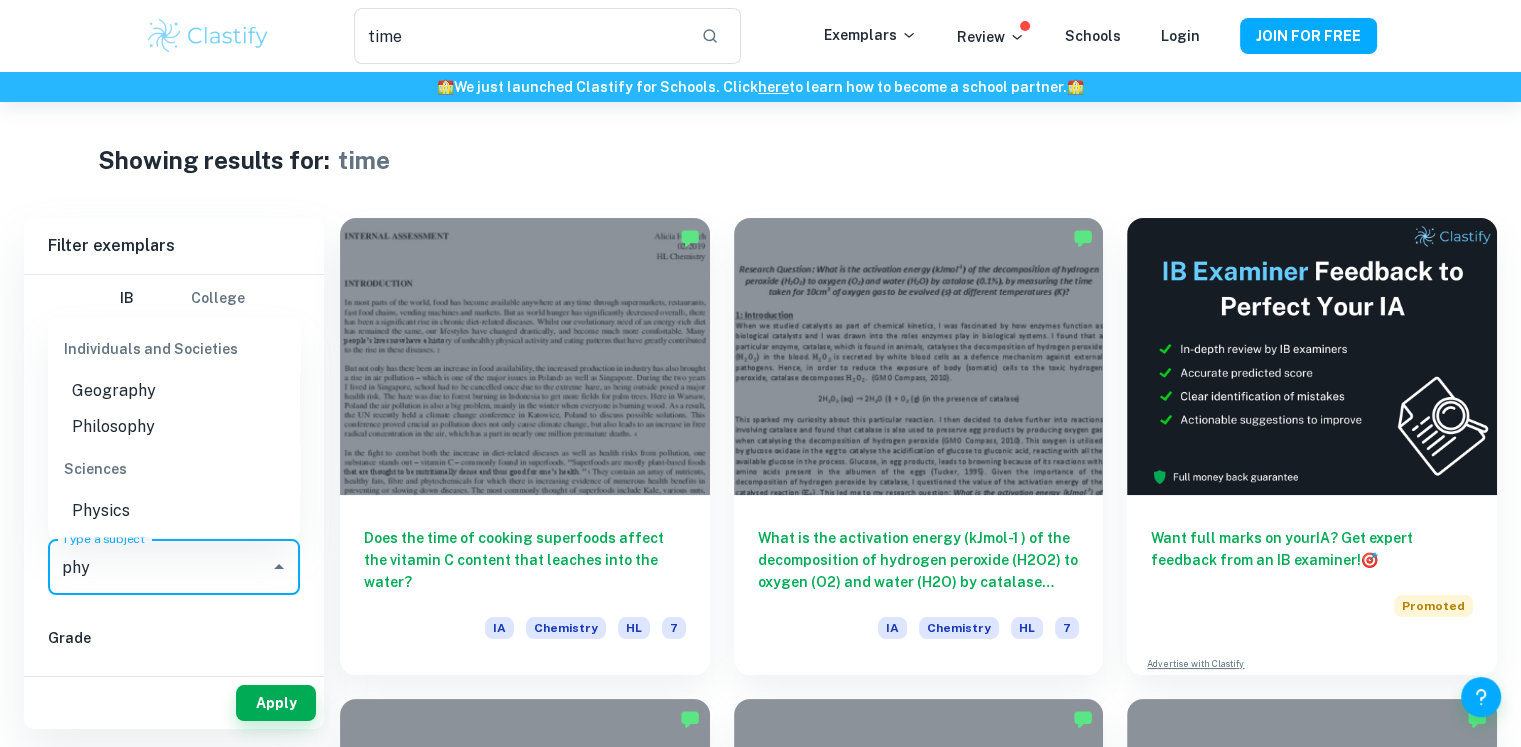 click on "Physics" at bounding box center (174, 511) 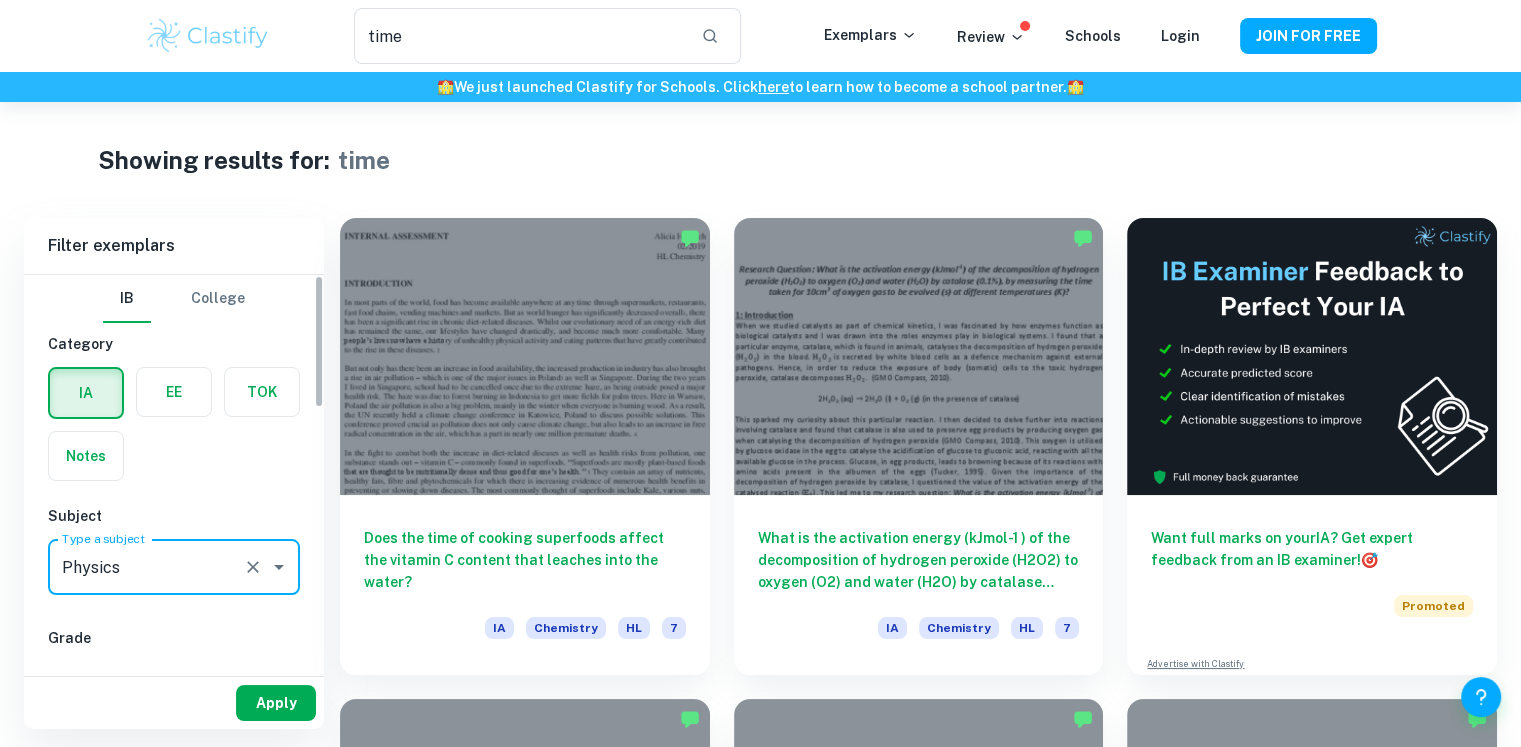type on "Physics" 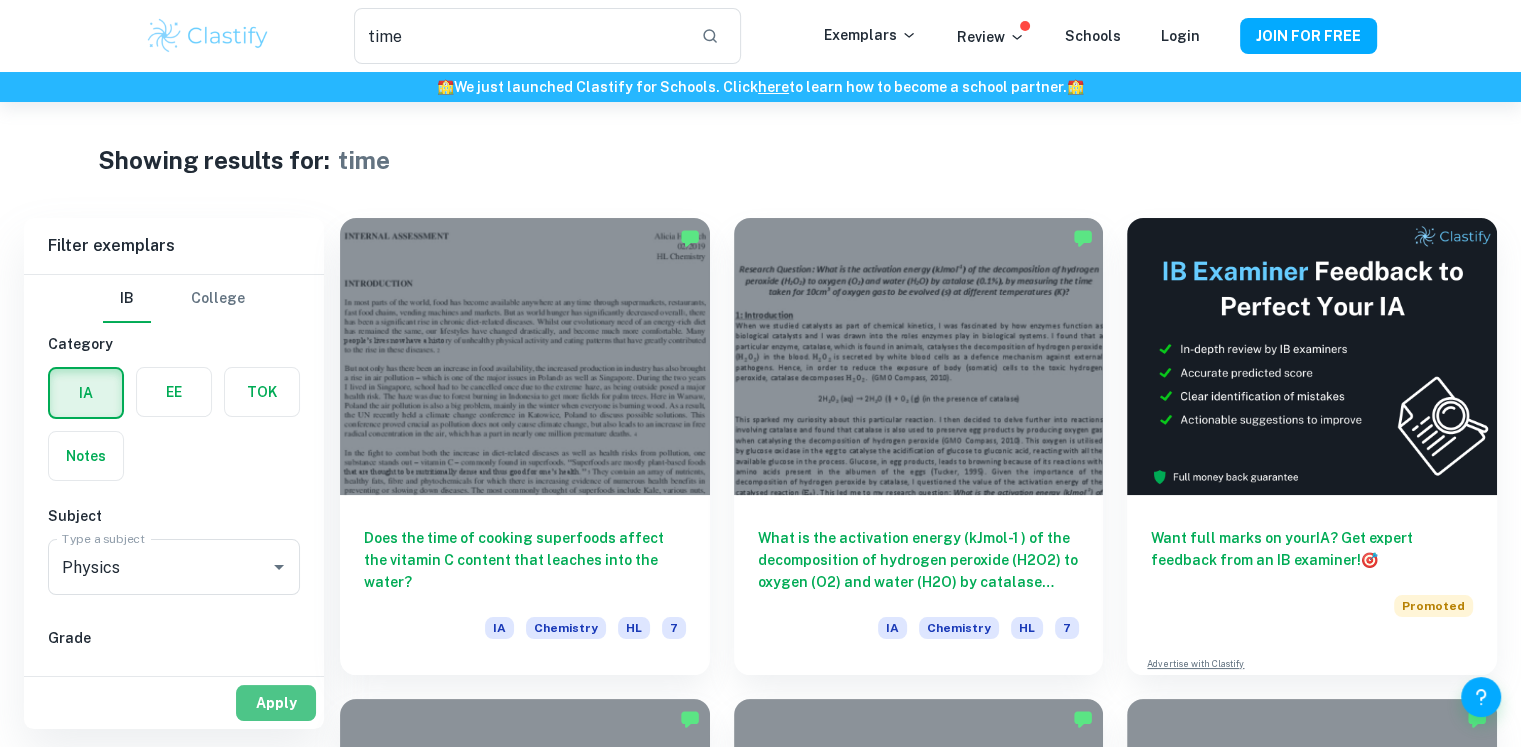 click on "Apply" at bounding box center (276, 703) 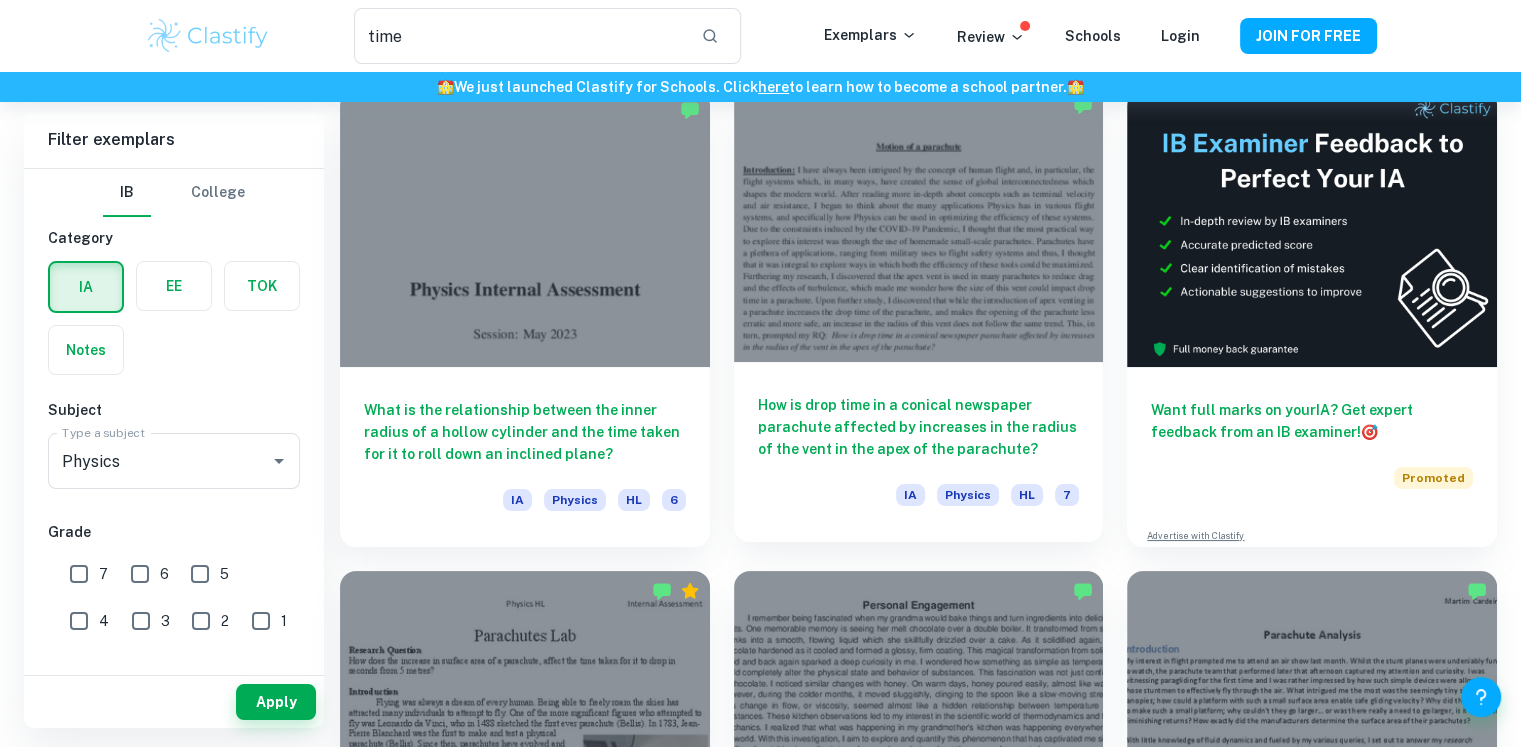 scroll, scrollTop: 130, scrollLeft: 0, axis: vertical 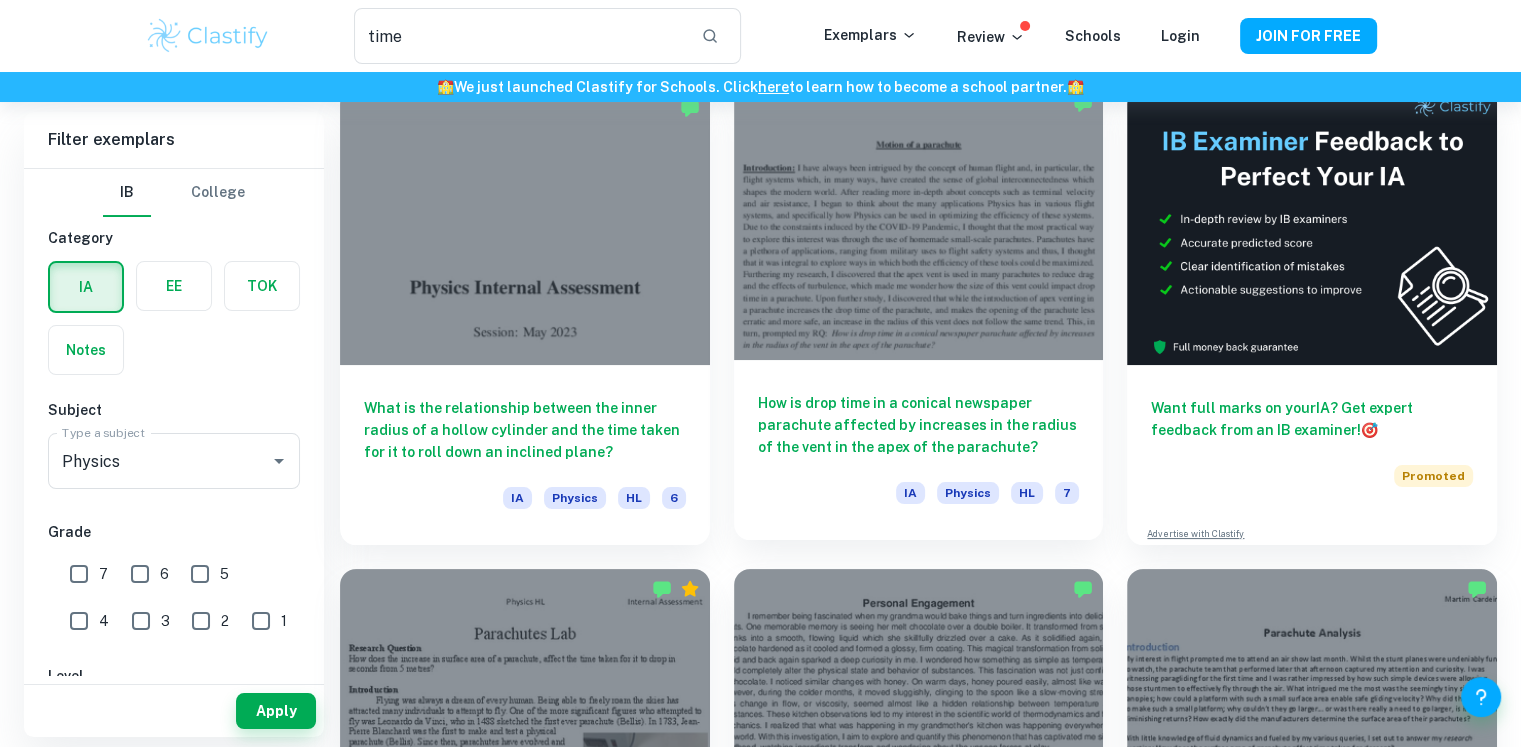 click on "How is drop time in a conical newspaper parachute affected by increases in the radius of the vent in the apex of the parachute?" at bounding box center [919, 425] 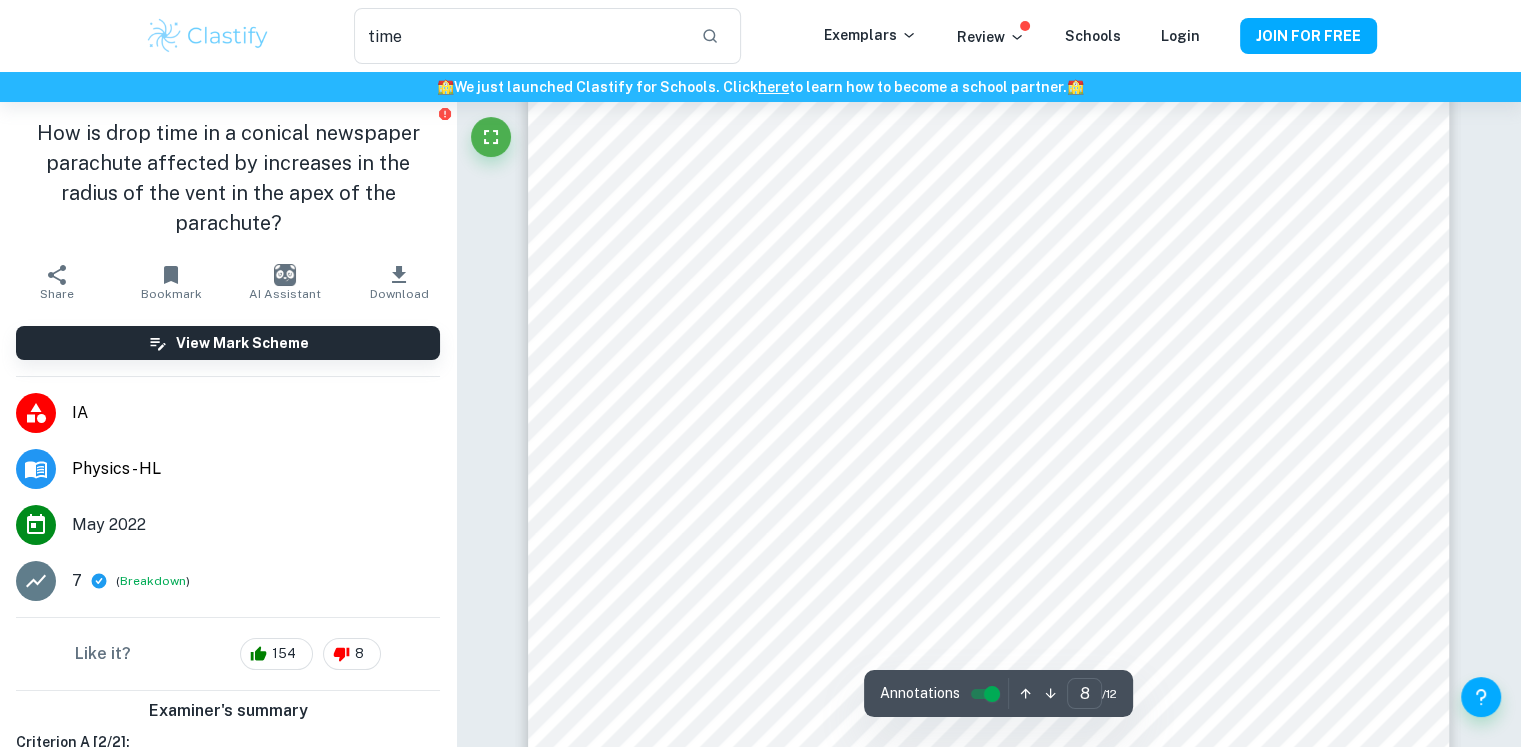 scroll, scrollTop: 10076, scrollLeft: 0, axis: vertical 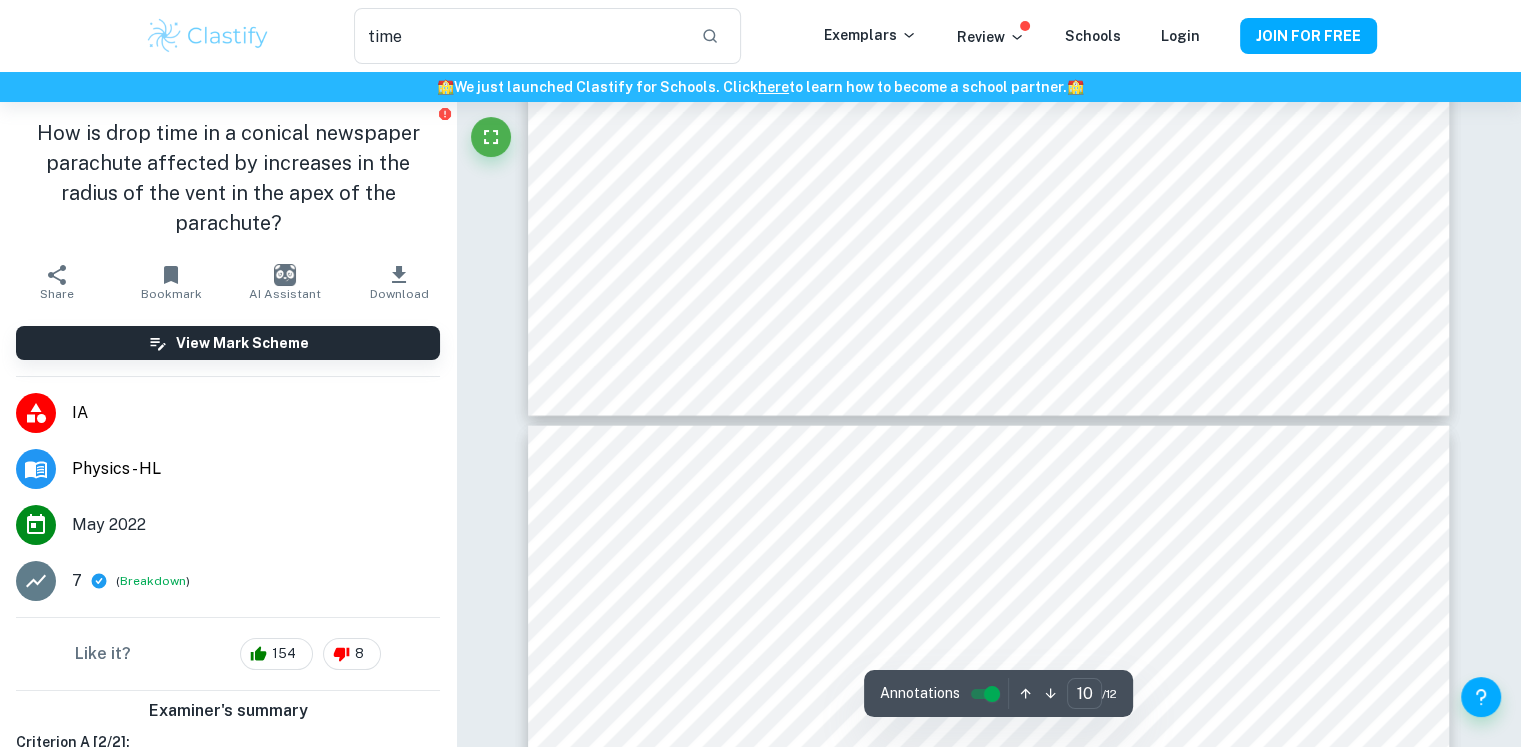 type on "9" 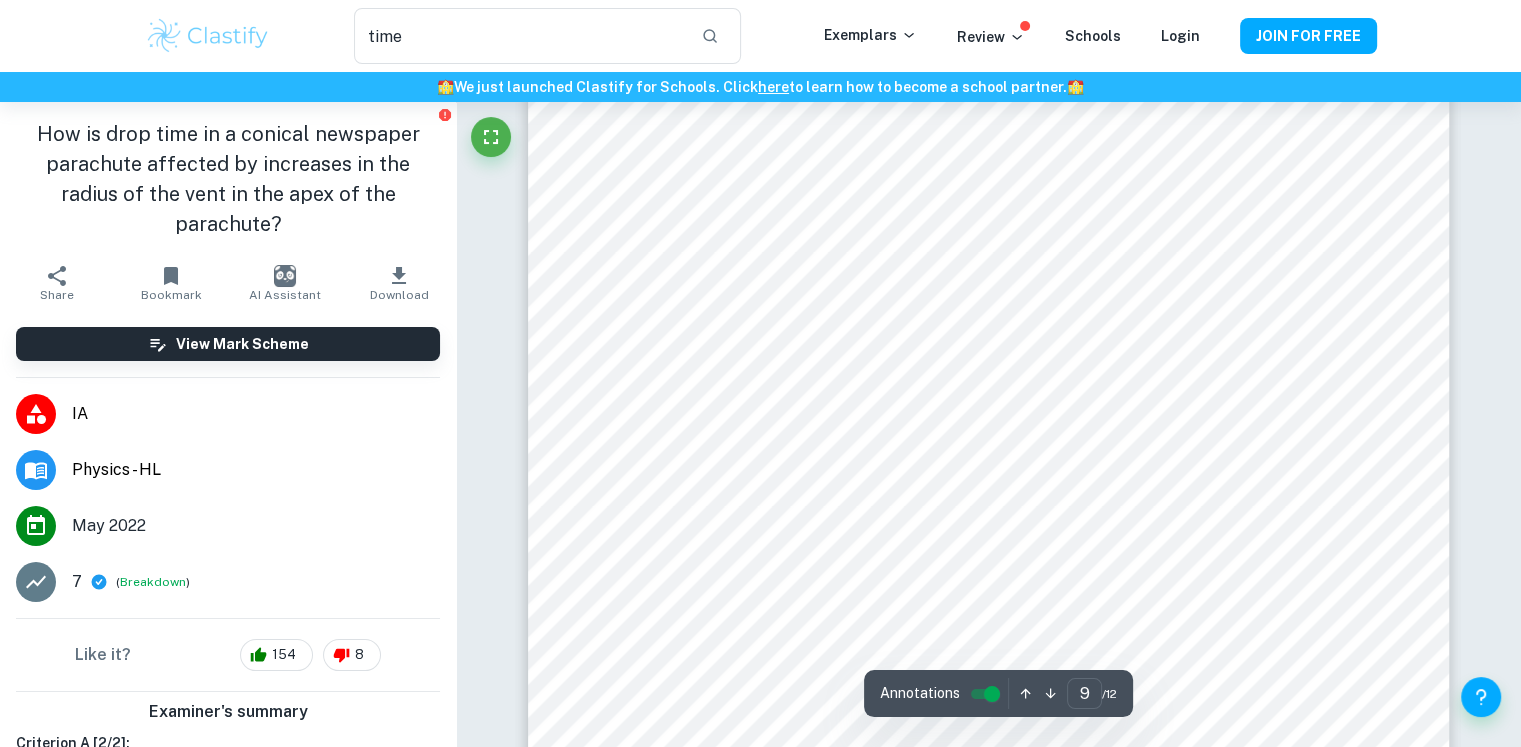 scroll, scrollTop: 11312, scrollLeft: 0, axis: vertical 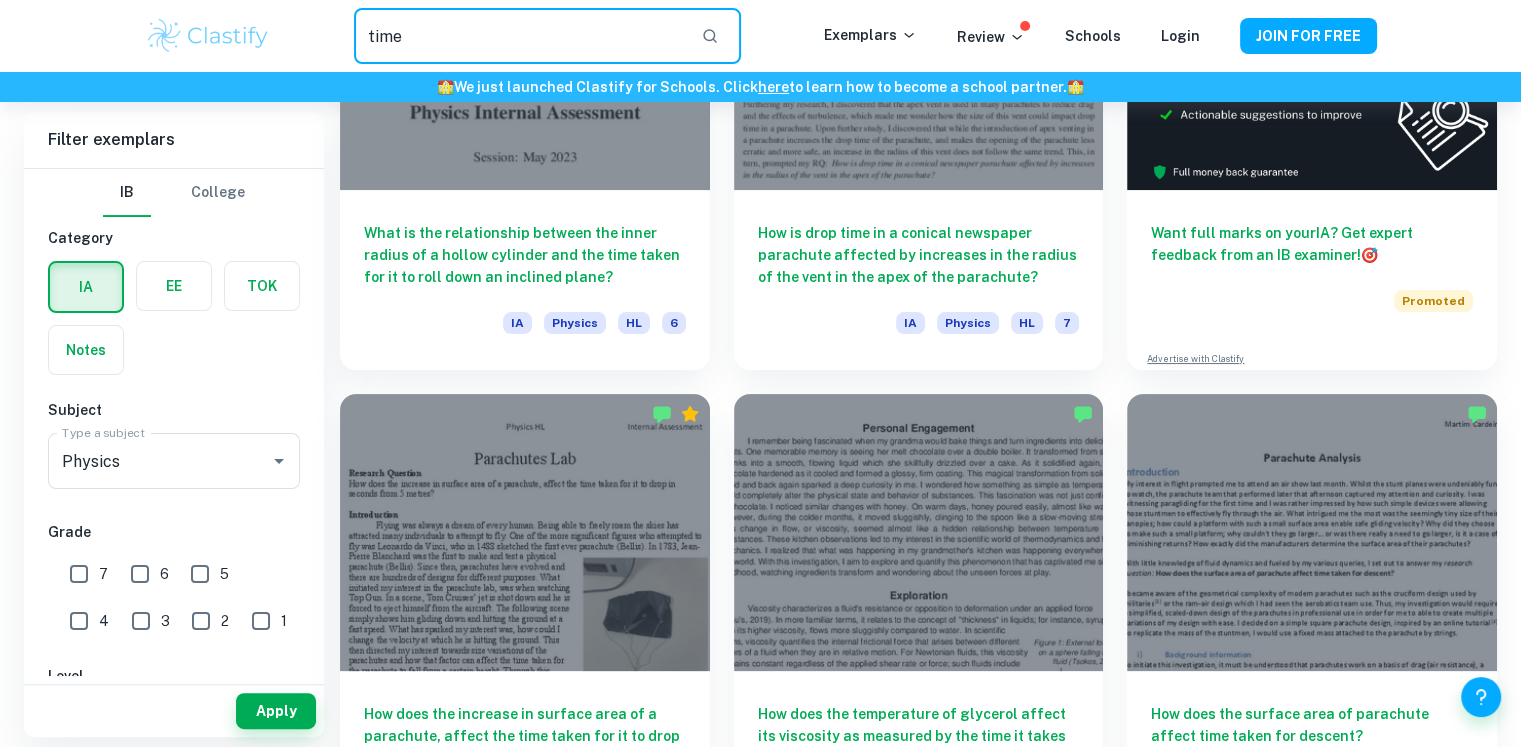 drag, startPoint x: 643, startPoint y: 36, endPoint x: 136, endPoint y: 45, distance: 507.07986 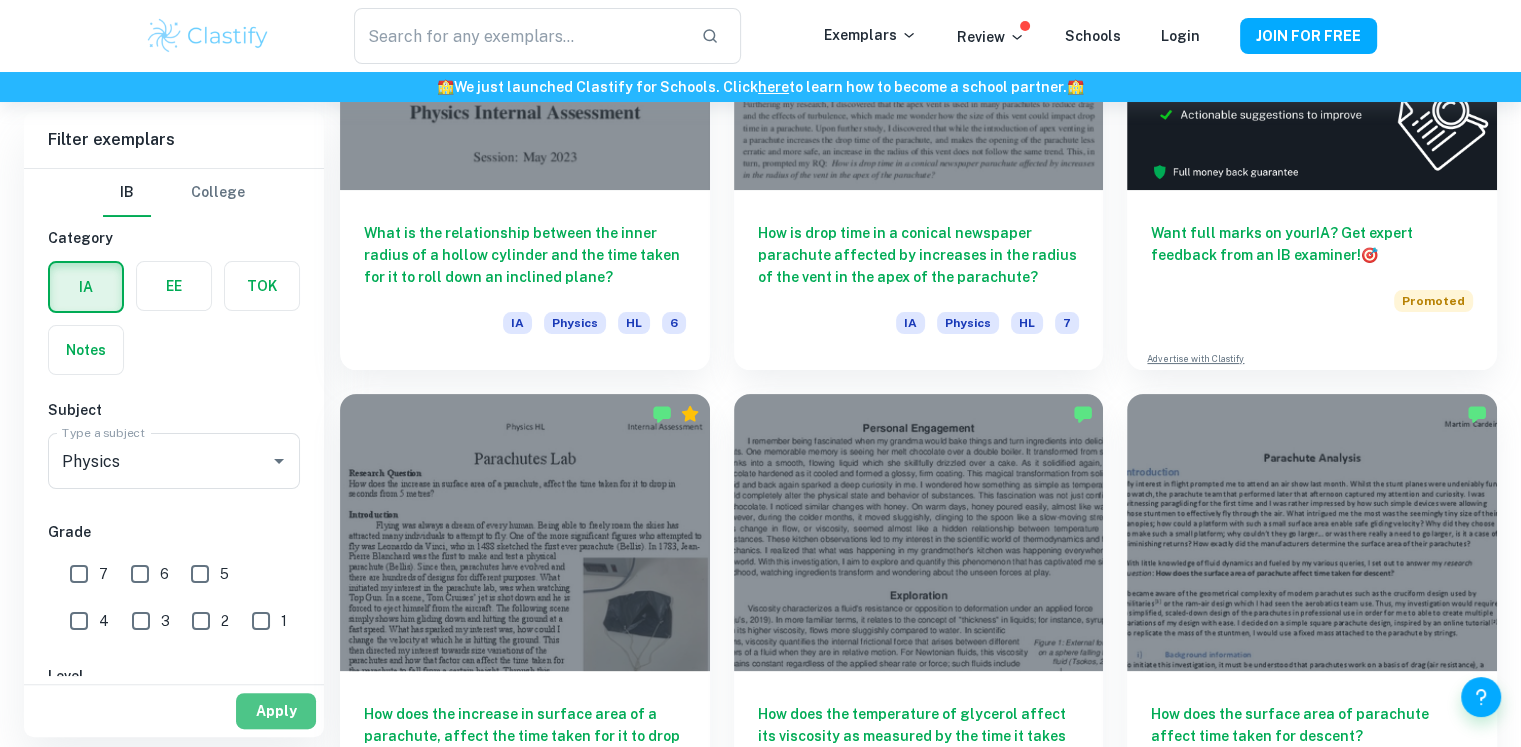 click on "Apply" at bounding box center [276, 711] 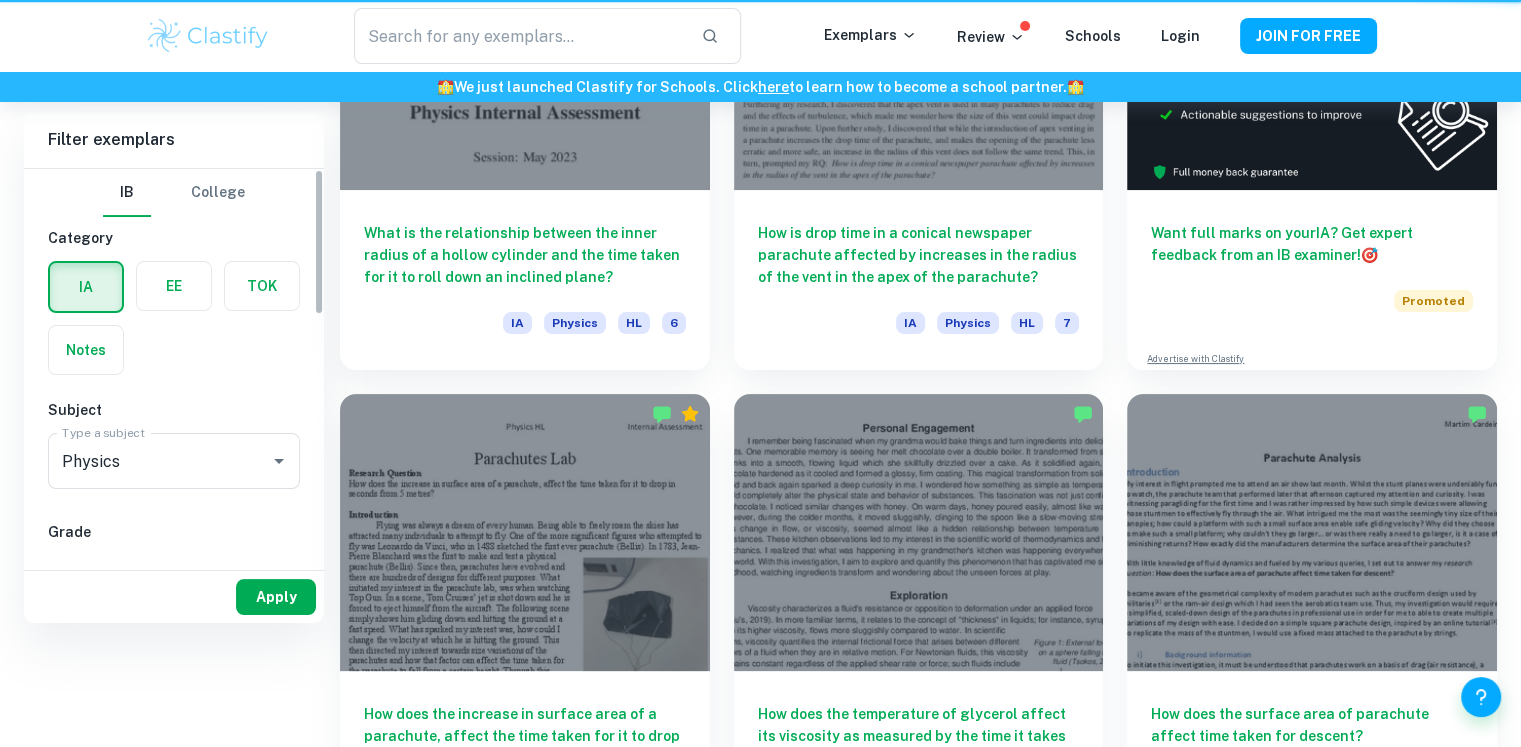 scroll, scrollTop: 0, scrollLeft: 0, axis: both 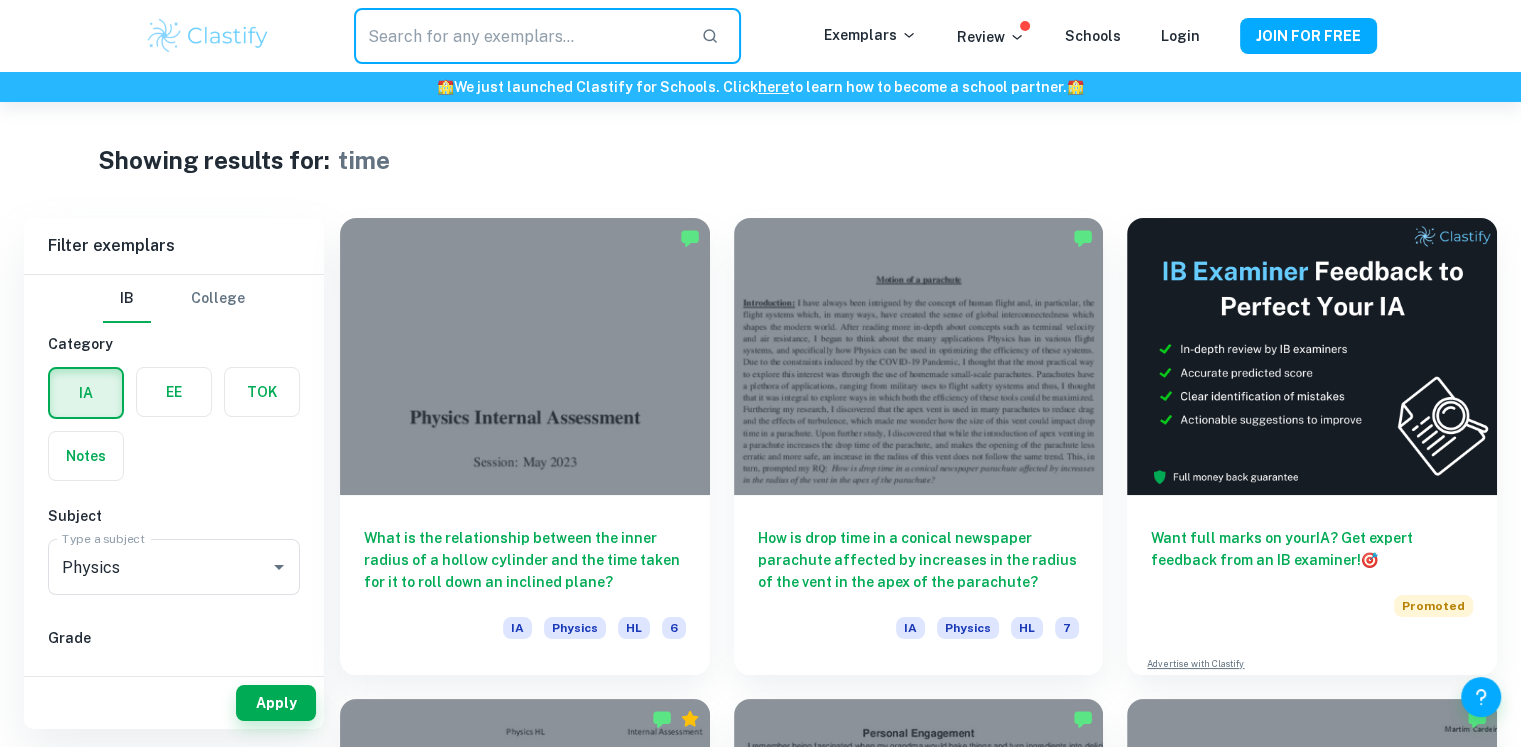 drag, startPoint x: 512, startPoint y: 37, endPoint x: 210, endPoint y: 42, distance: 302.04138 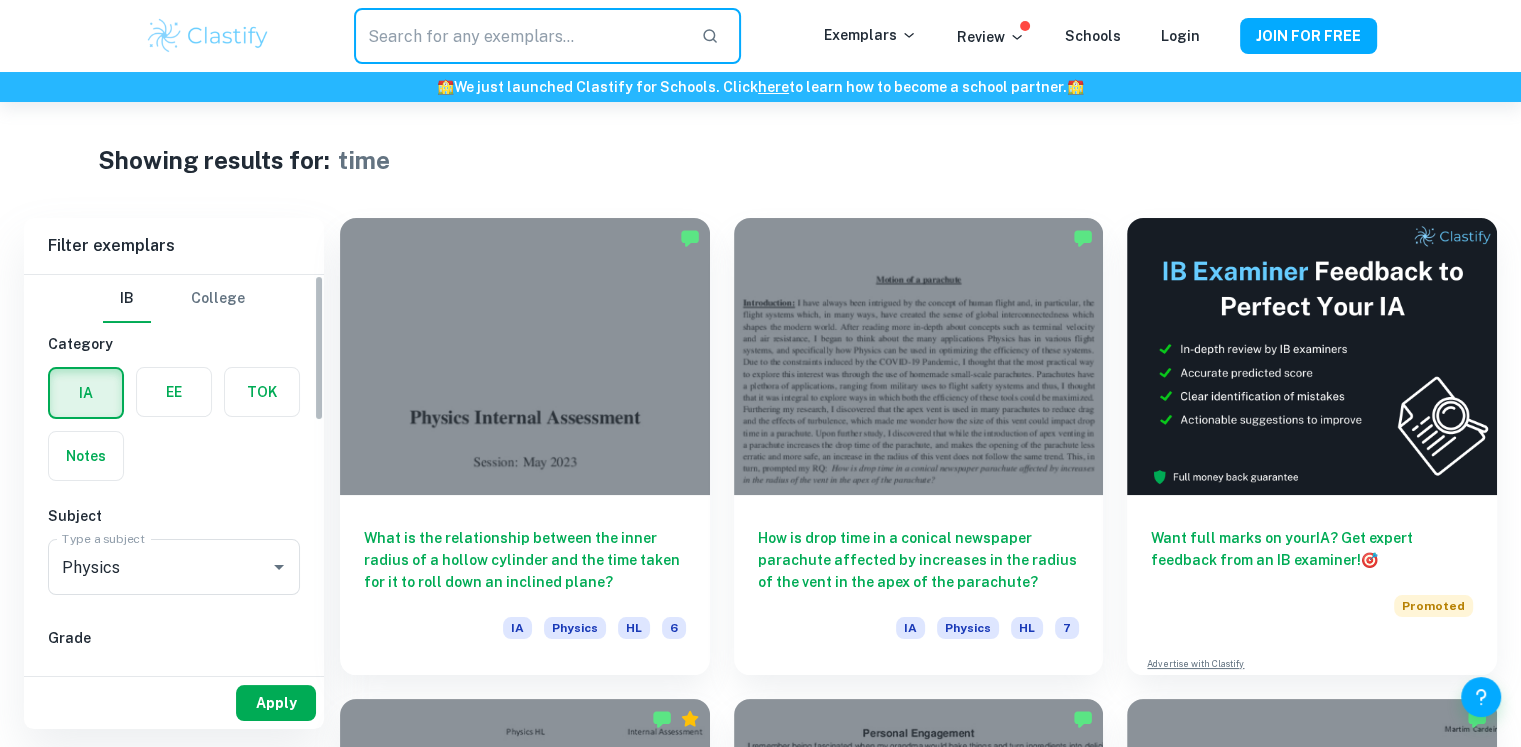 click on "Apply" at bounding box center [276, 703] 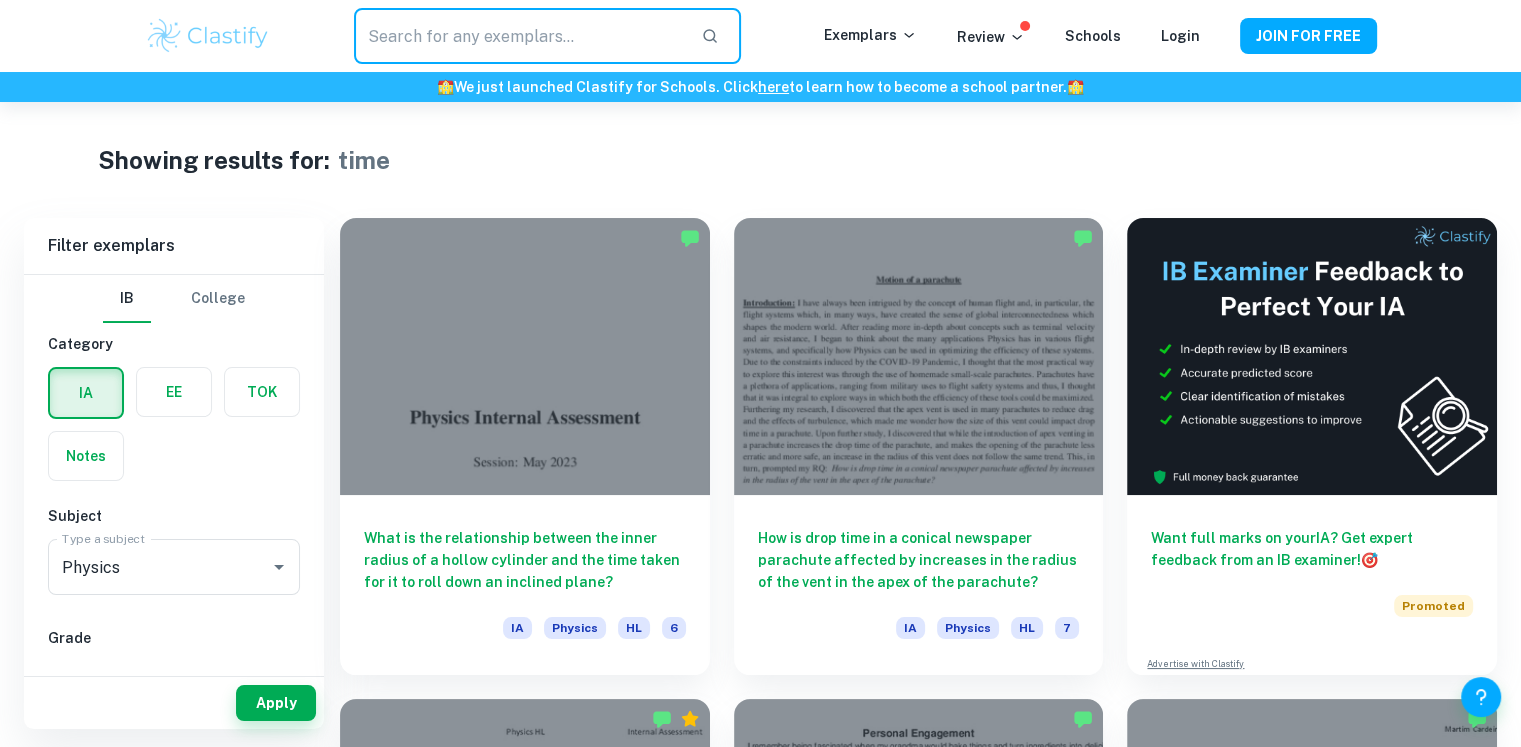 drag, startPoint x: 556, startPoint y: 40, endPoint x: 239, endPoint y: 25, distance: 317.3547 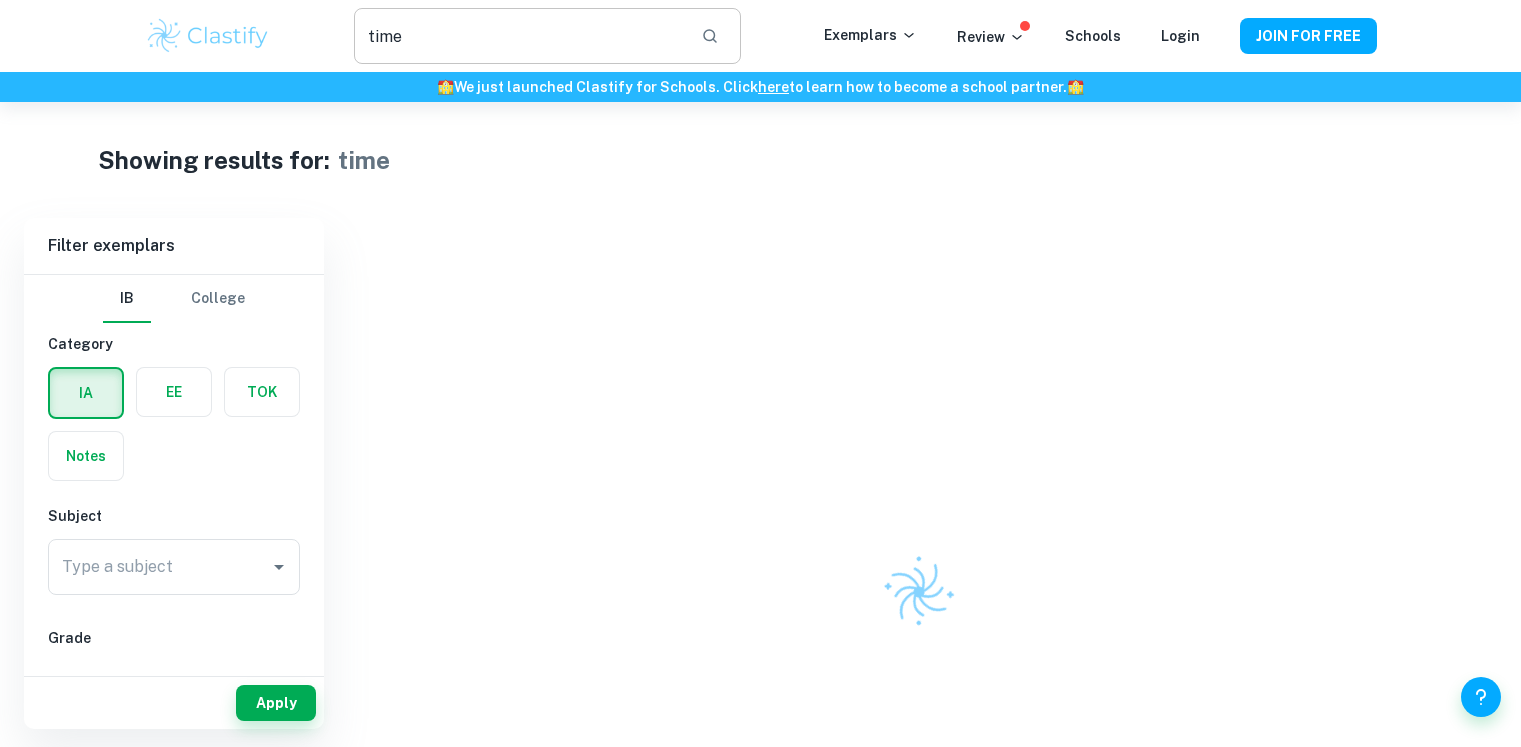 scroll, scrollTop: 0, scrollLeft: 0, axis: both 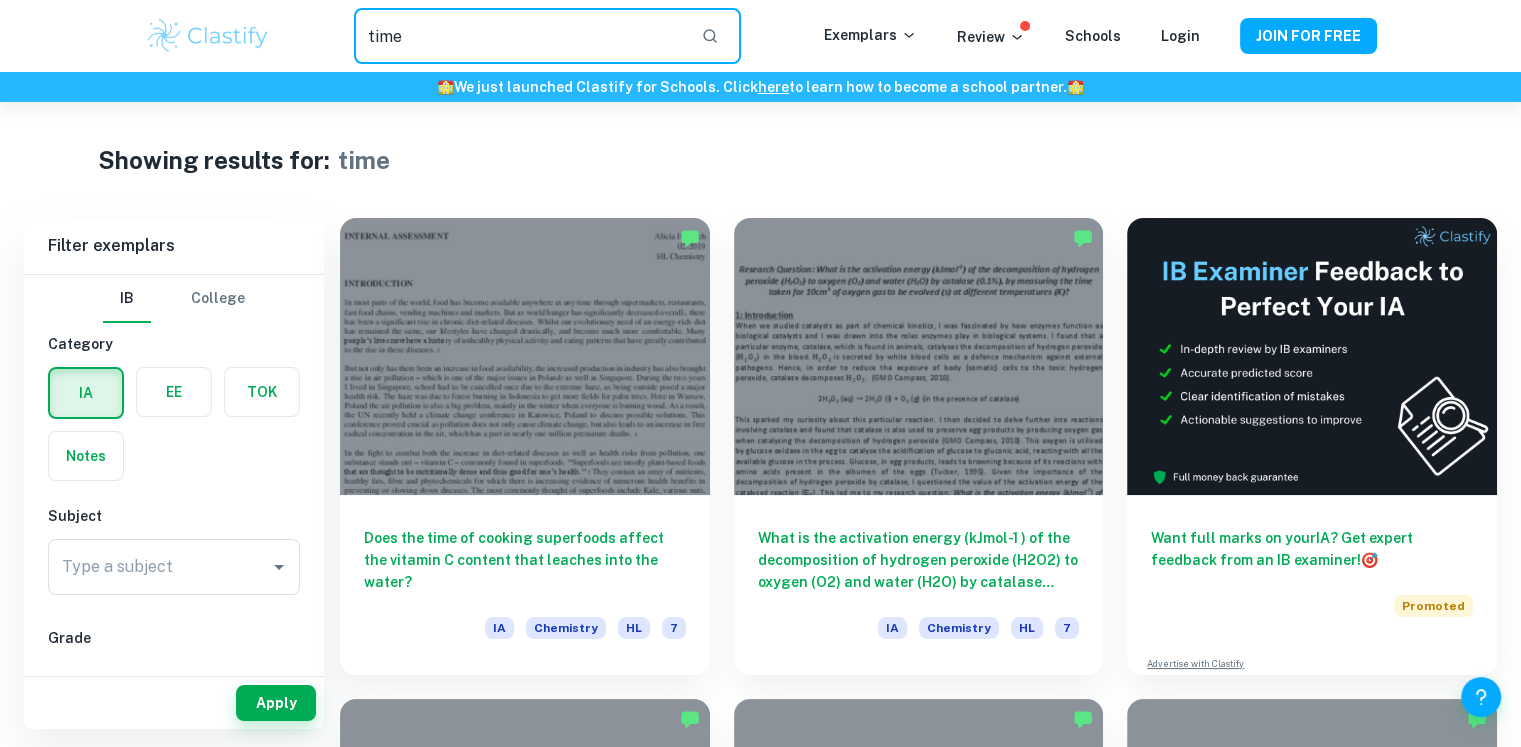 drag, startPoint x: 360, startPoint y: 47, endPoint x: 347, endPoint y: 49, distance: 13.152946 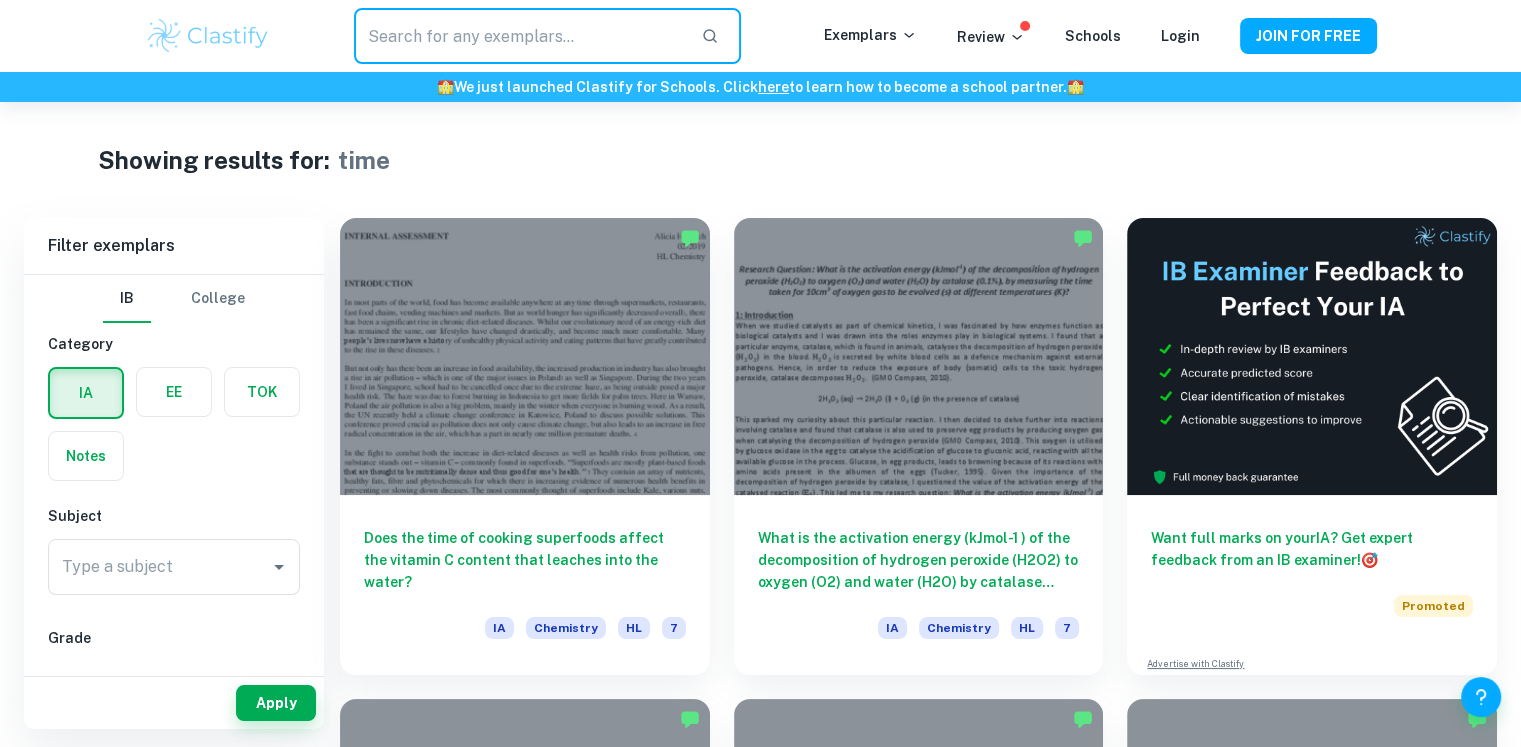 type 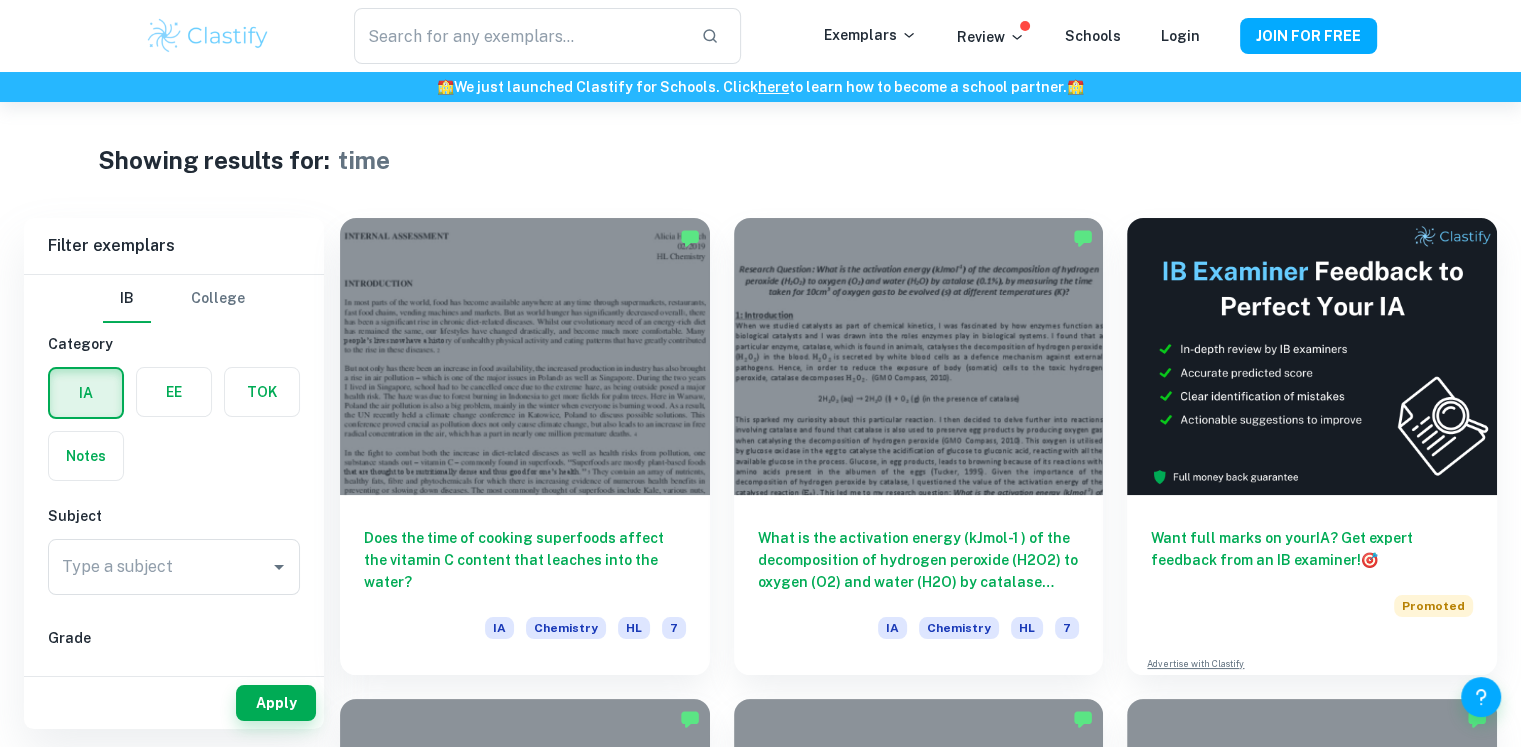 click on "Showing results for: time Filter Filter exemplars IB College Category IA EE TOK Notes Subject Type a subject Type a subject Grade 7 6 5 4 3 2 1 A B C D E Level HL SL Session May 2026 May 2025 November 2024 May 2024 November 2023 May 2023 November 2022 May 2022 November 2021 May 2021 Other   Apply Filter exemplars IB College Category IA EE TOK Notes Subject Type a subject Type a subject Grade 7 6 5 4 3 2 1 A B C D E Level HL SL Session May 2026 May 2025 November 2024 May 2024 November 2023 May 2023 November 2022 May 2022 November 2021 May 2021 Other   Apply   Does the time of cooking superfoods affect the vitamin C content that leaches into the water? IA Chemistry HL 7 What	is	the	activation	energy	(kJmol-1 )	of	the	decomposition	of	hydrogen	 peroxide	(H2O2)	to	oxygen	(O2)	and	water	(H2O)	by	catalase	(0.1%),	by	measuring	the	time	 taken	for	10cm3 of	oxygen	gasto	be	evolved	(s)	at	different	temperatures	(K)? IA Chemistry HL 7 Want full marks on your  IA ? Get expert feedback from an IB examiner!  🎯 Promoted" at bounding box center [760, 2113] 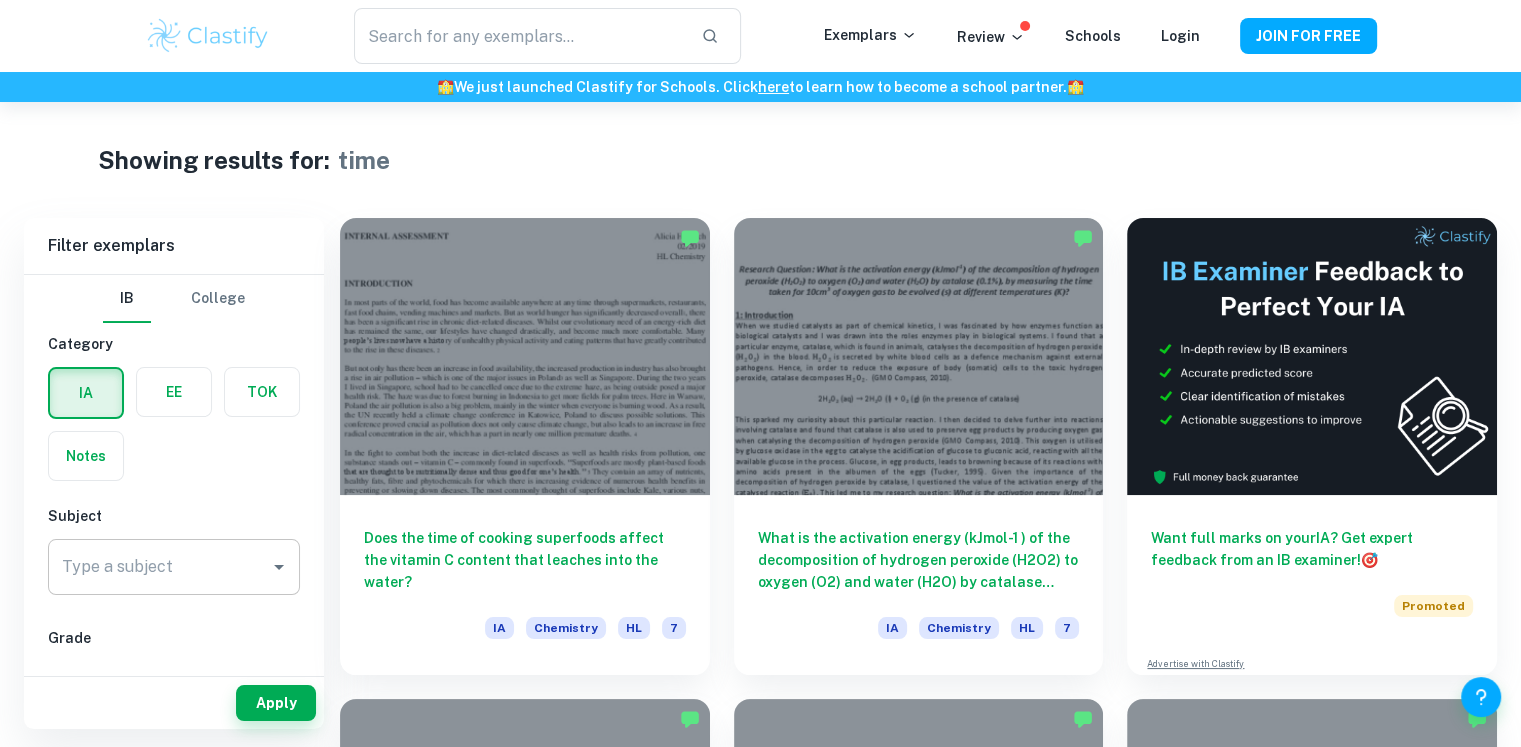 click on "Type a subject" at bounding box center (159, 567) 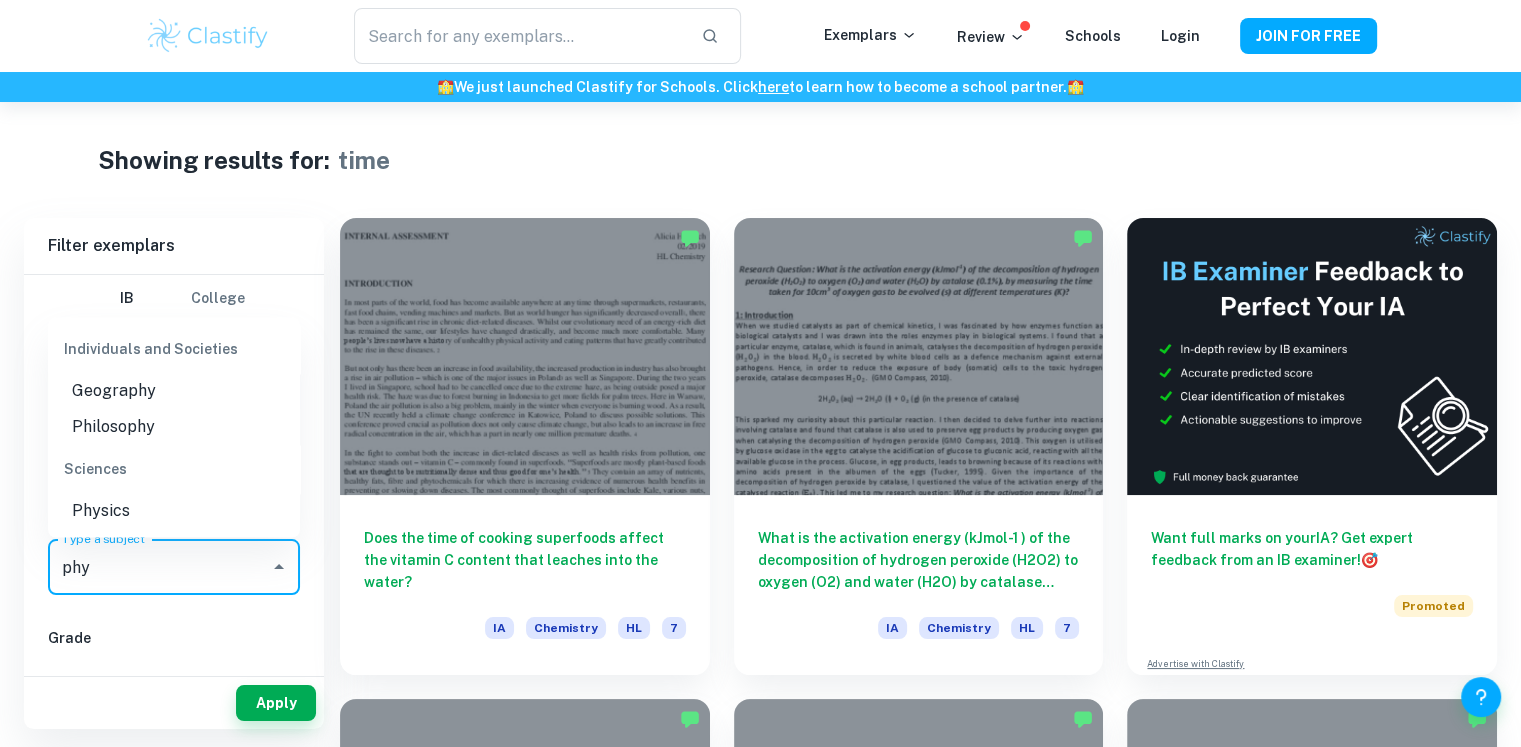 click on "Physics" at bounding box center [174, 511] 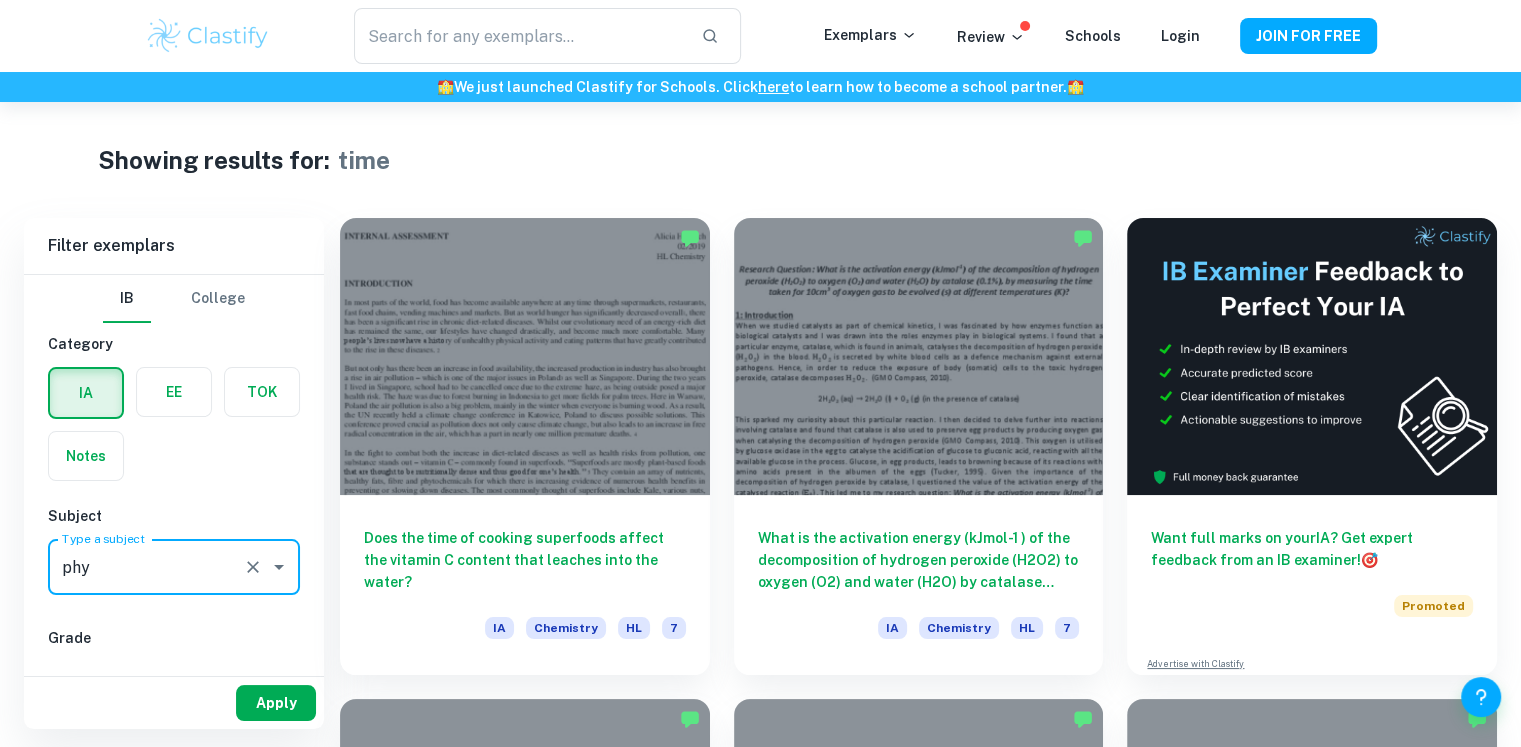 type on "Physics" 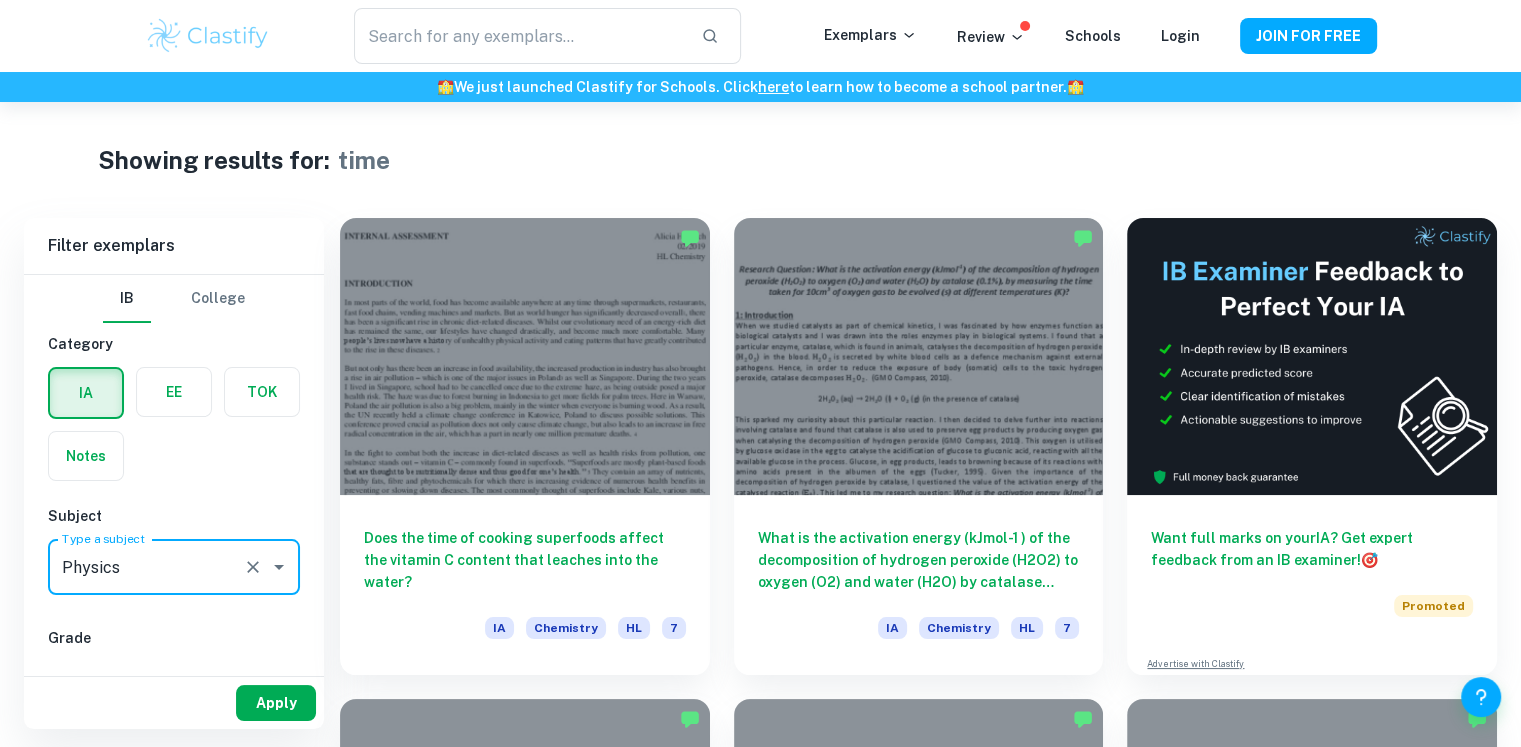 click on "Apply" at bounding box center [276, 703] 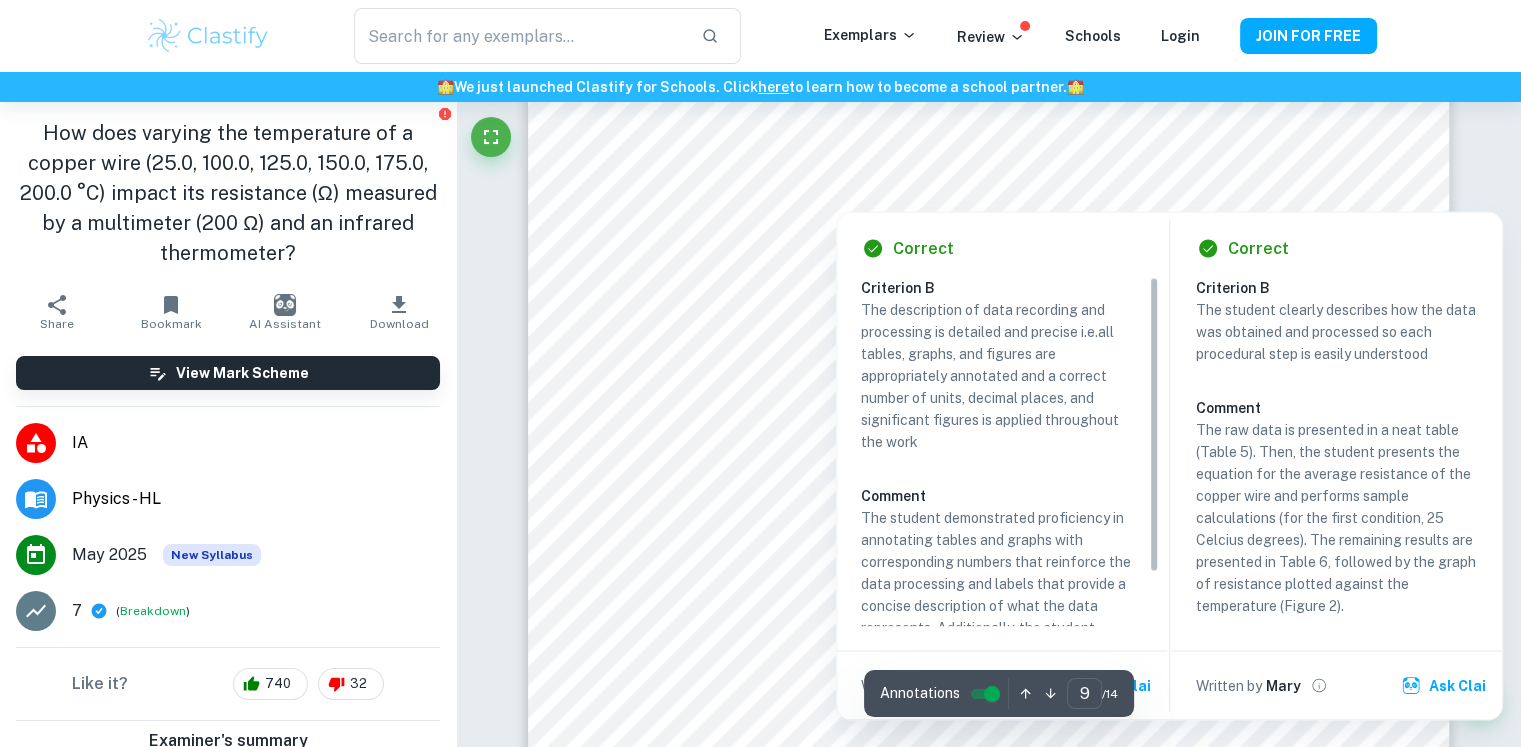 scroll, scrollTop: 11301, scrollLeft: 0, axis: vertical 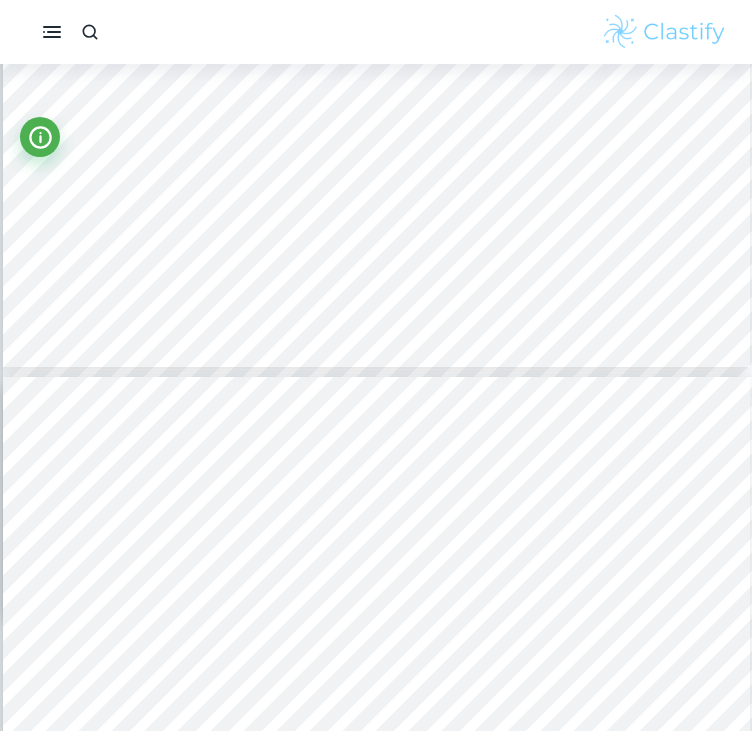 type on "10" 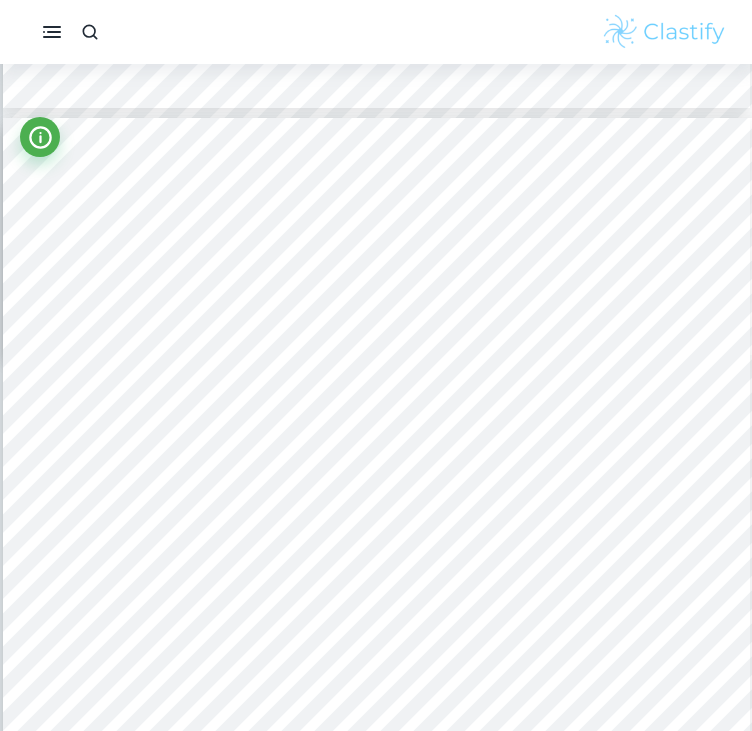 scroll, scrollTop: 9927, scrollLeft: 0, axis: vertical 